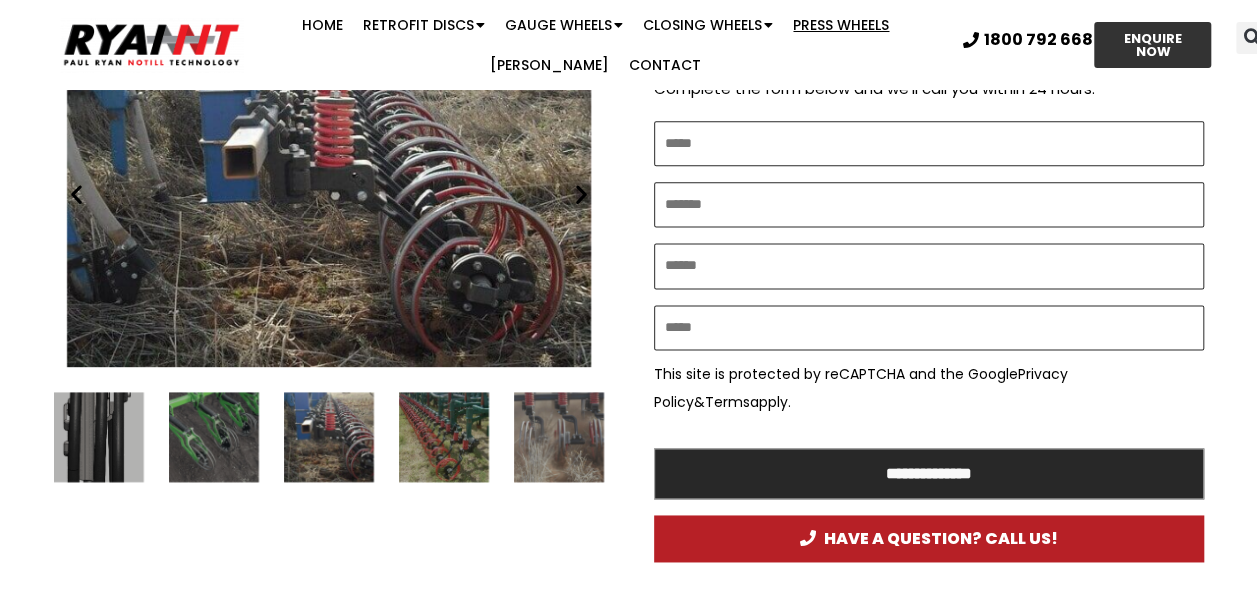 scroll, scrollTop: 0, scrollLeft: 0, axis: both 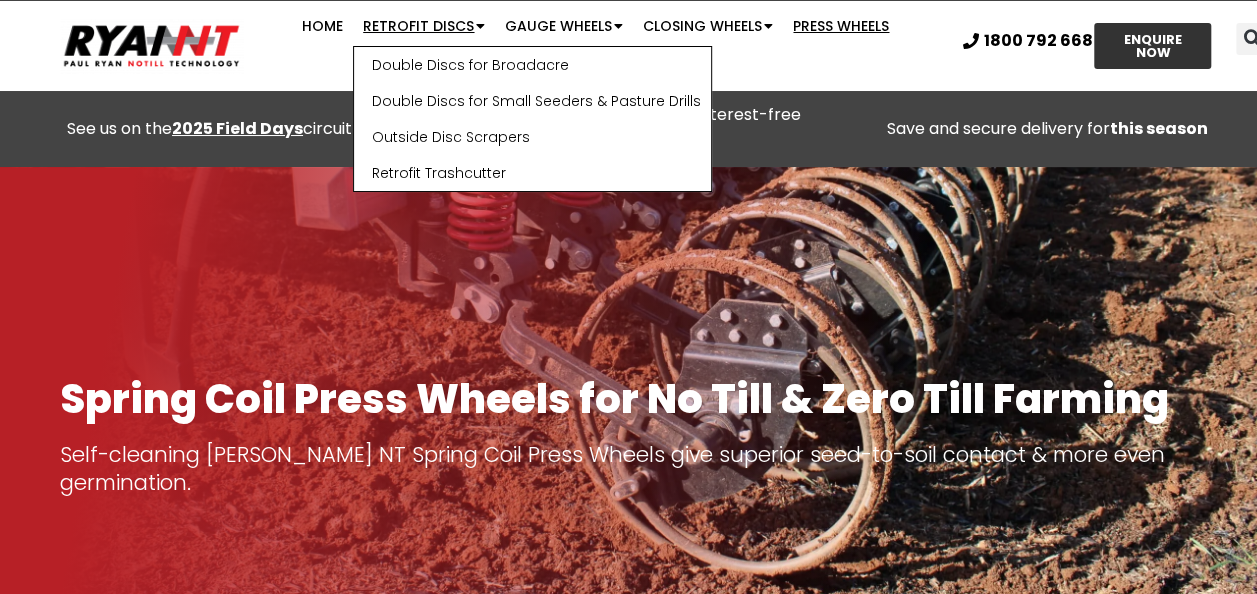 click on "Retrofit Discs" 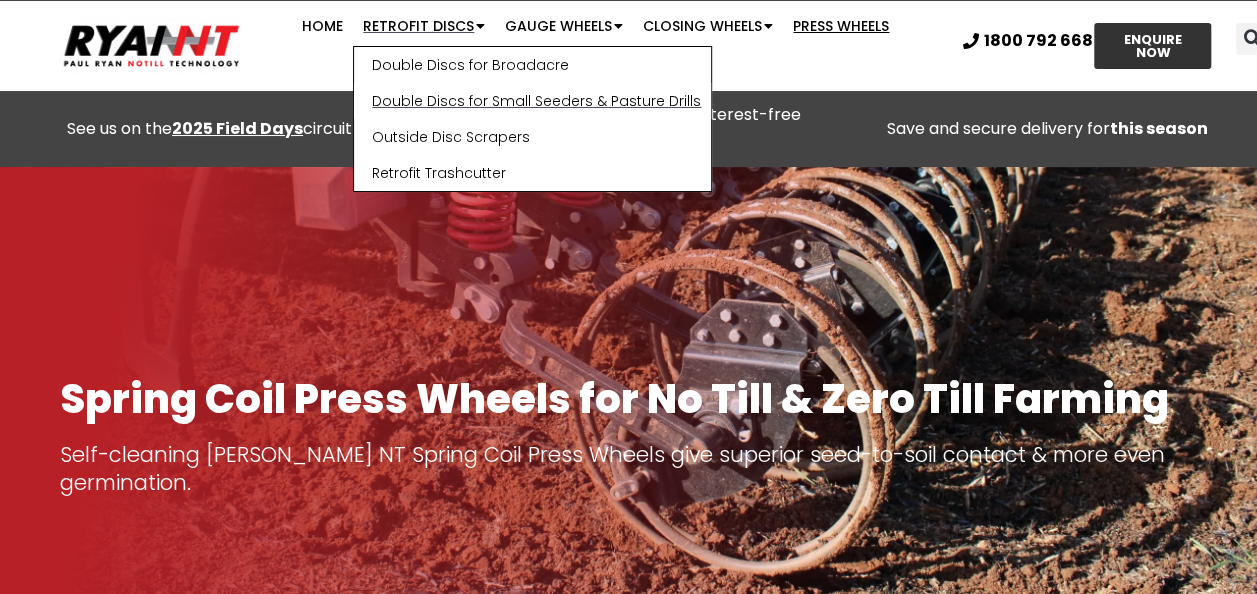 click on "Double Discs for Small Seeders & Pasture Drills" 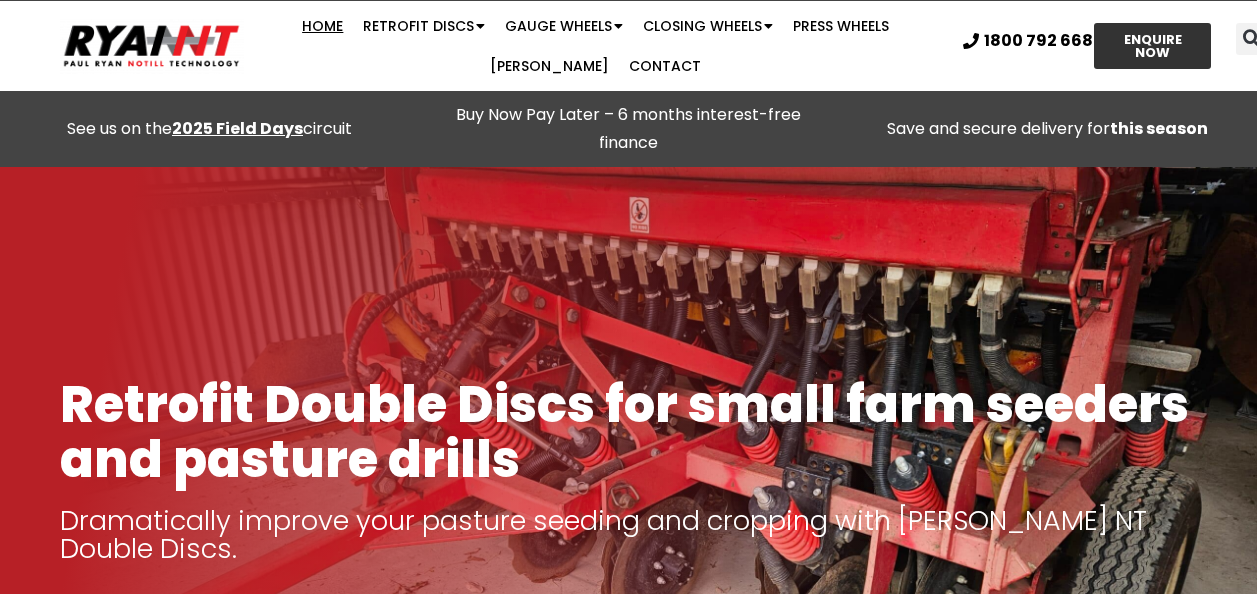 scroll, scrollTop: 0, scrollLeft: 0, axis: both 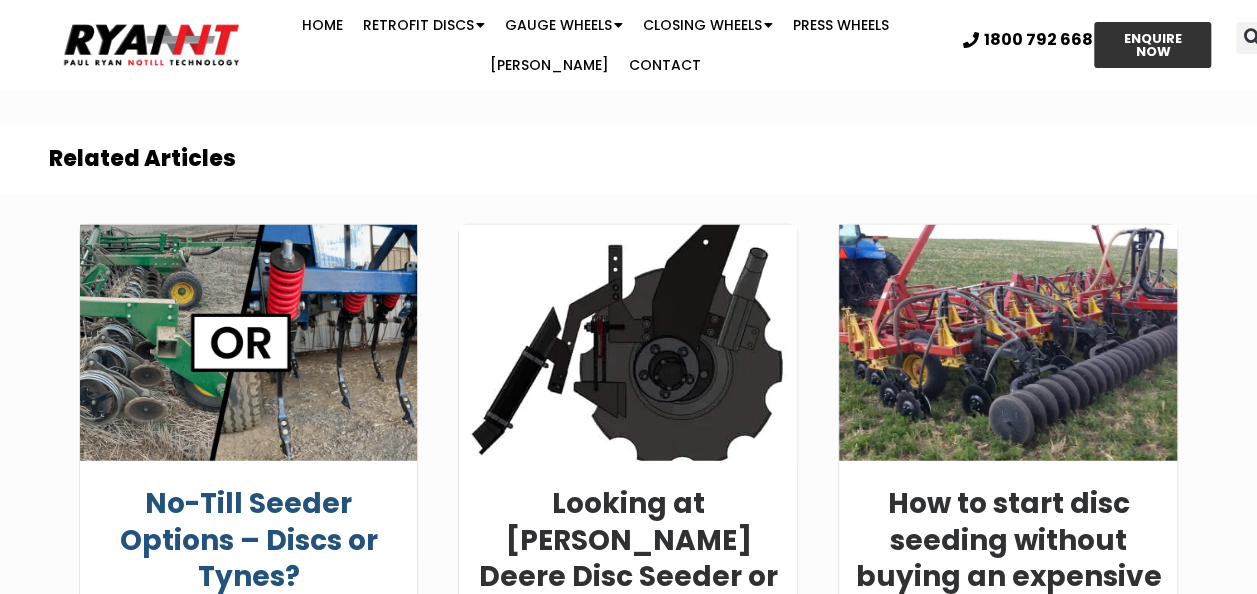 click on "No-Till Seeder Options – Discs or Tynes?" at bounding box center [248, 540] 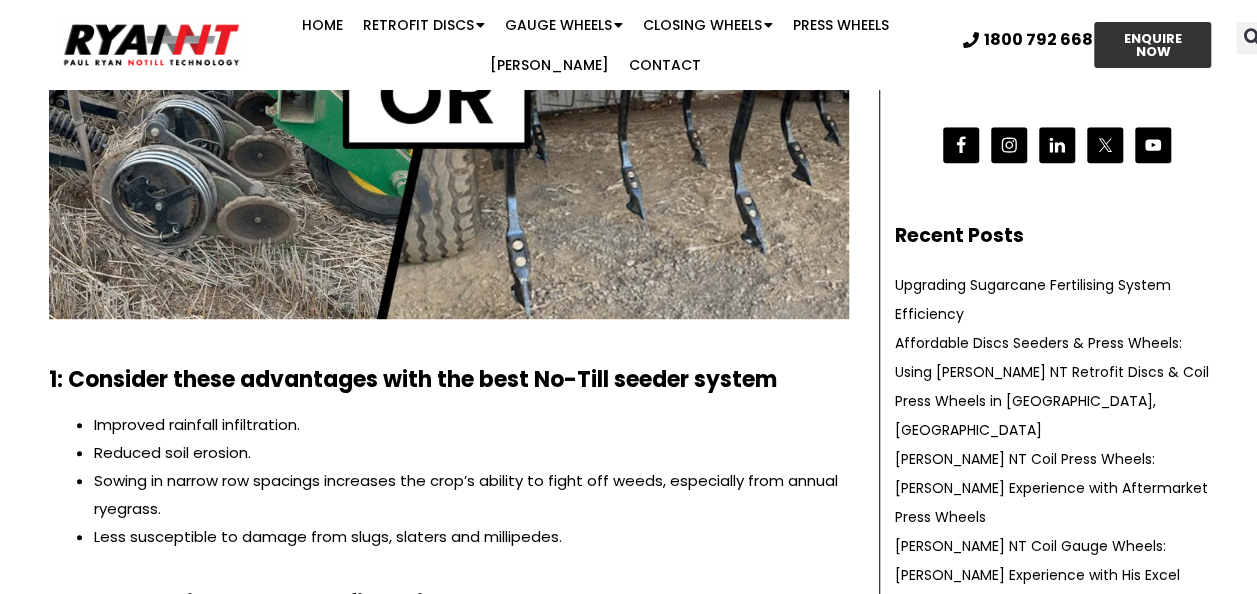scroll, scrollTop: 0, scrollLeft: 0, axis: both 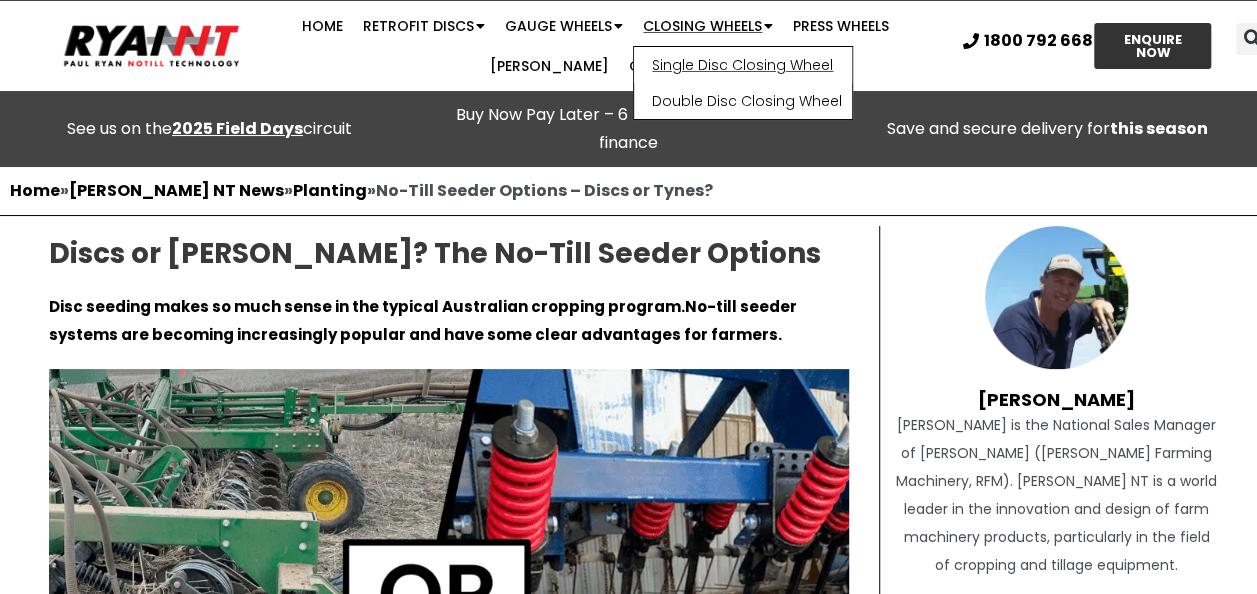click on "Single Disc Closing Wheel" 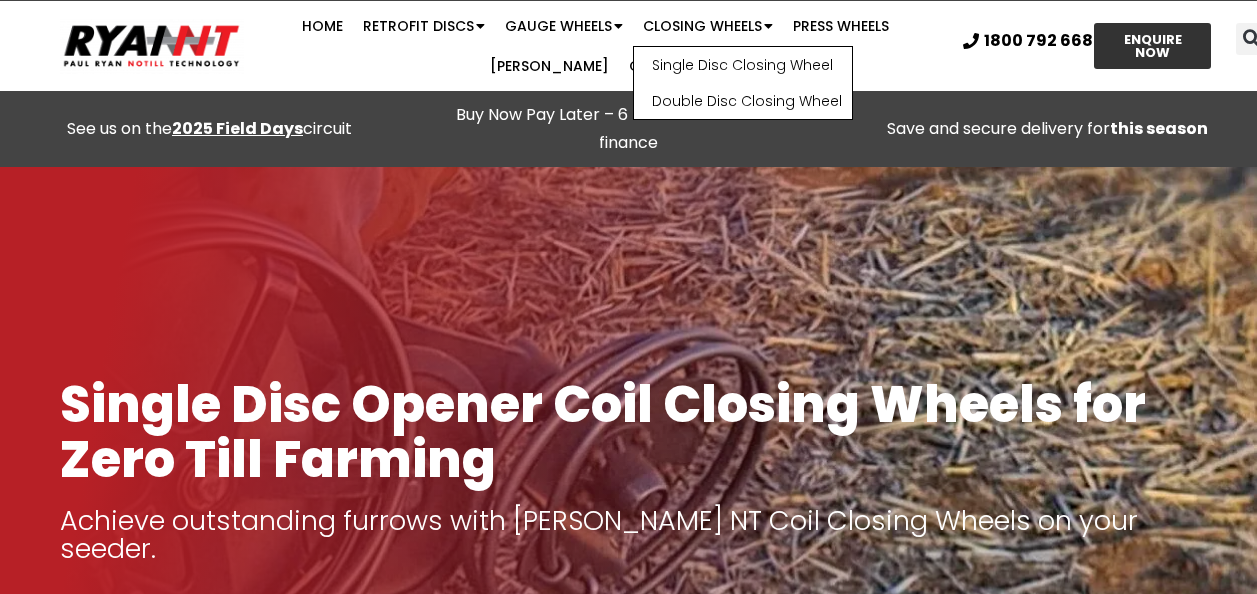 scroll, scrollTop: 0, scrollLeft: 0, axis: both 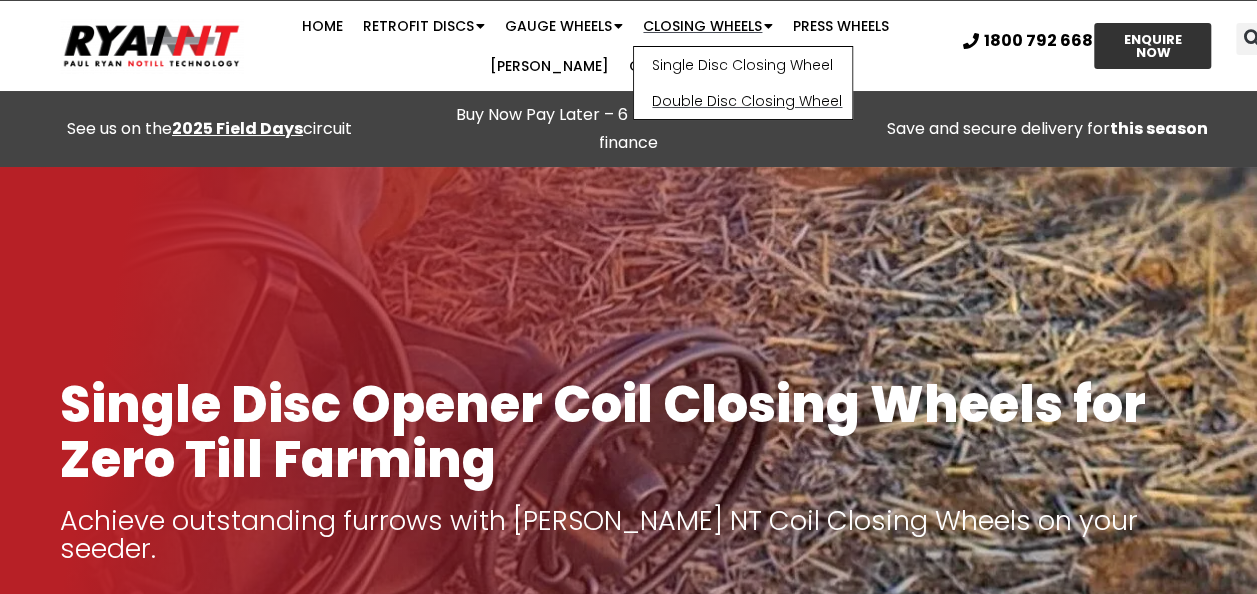 click on "Double Disc Closing Wheel" 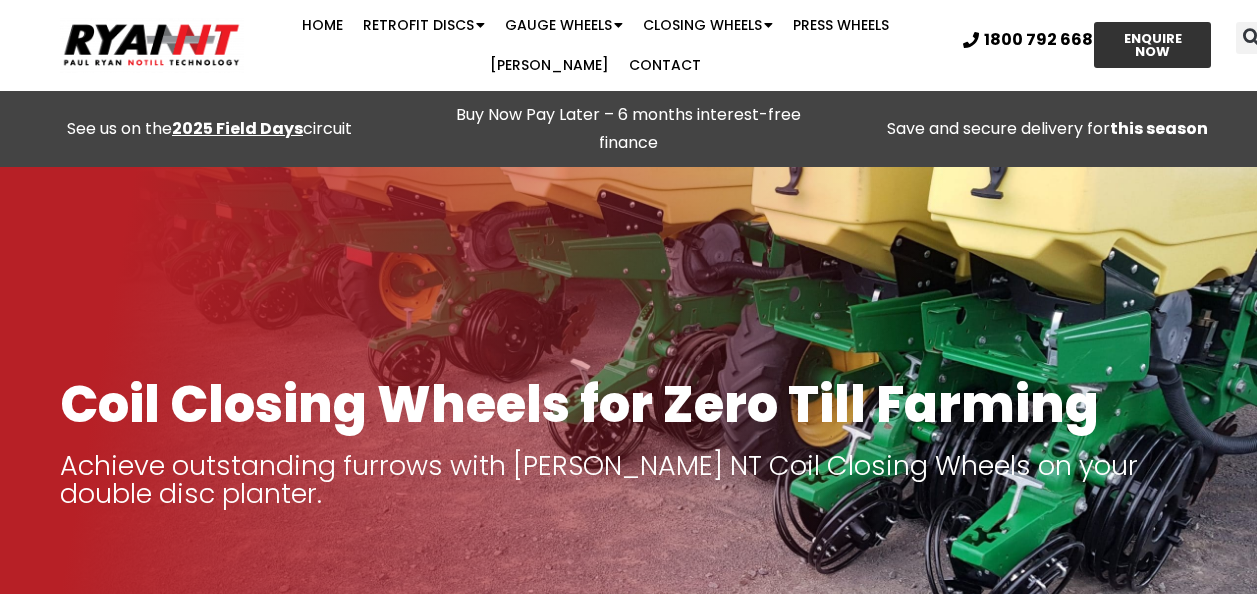 scroll, scrollTop: 394, scrollLeft: 0, axis: vertical 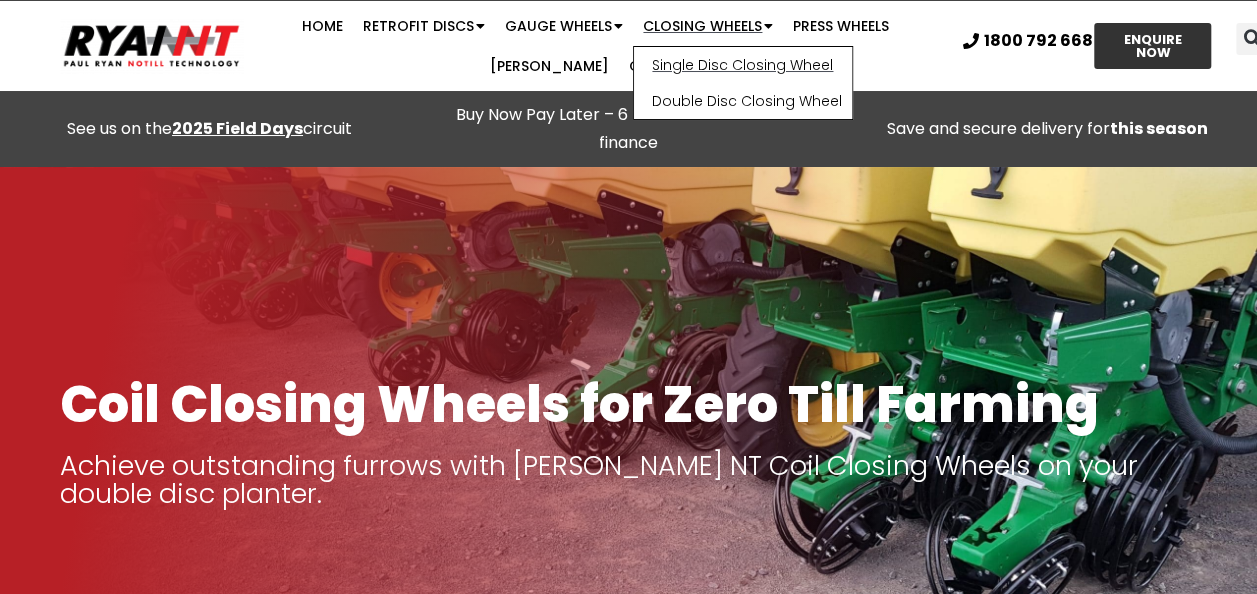 click on "Single Disc Closing Wheel" 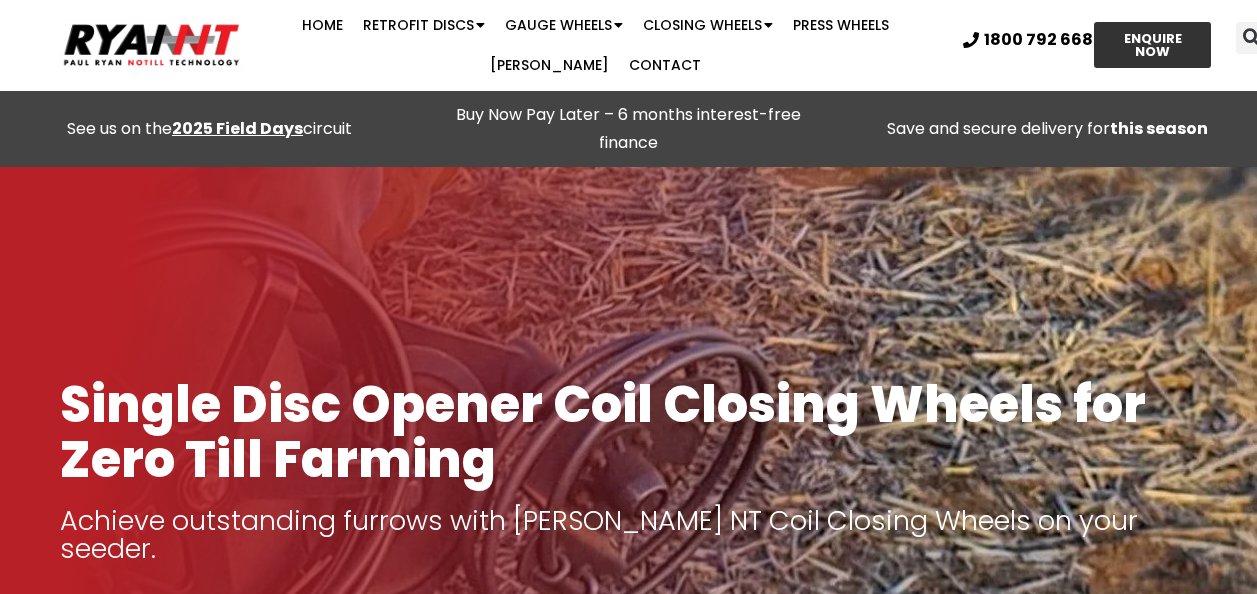 scroll, scrollTop: 400, scrollLeft: 0, axis: vertical 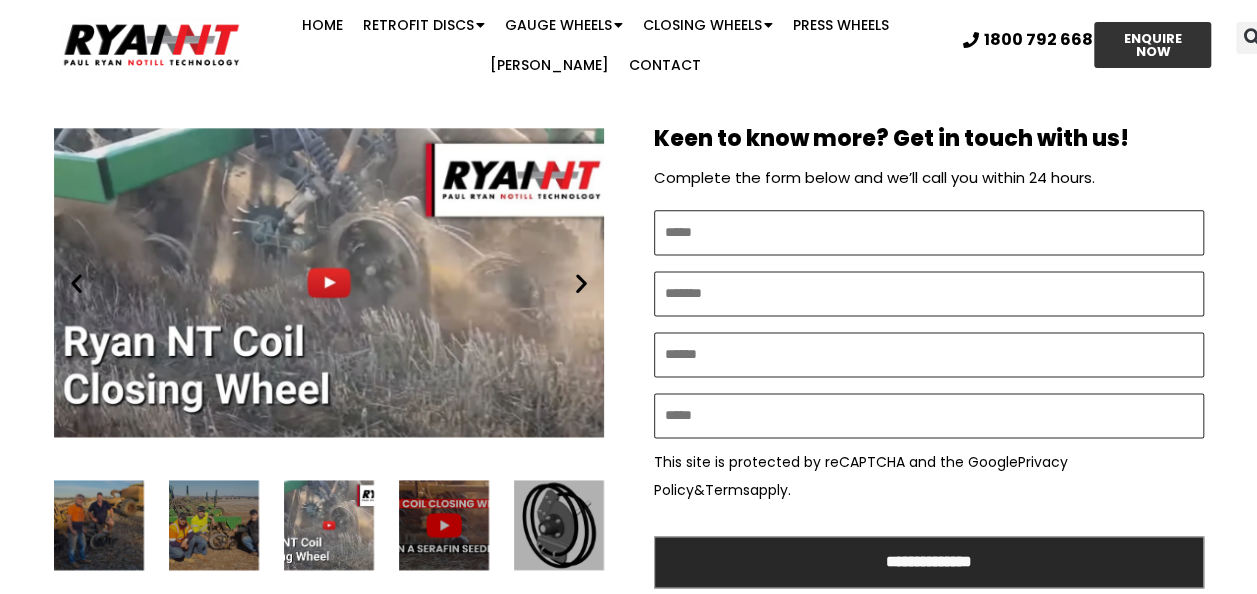 click on "Play" at bounding box center [329, 282] 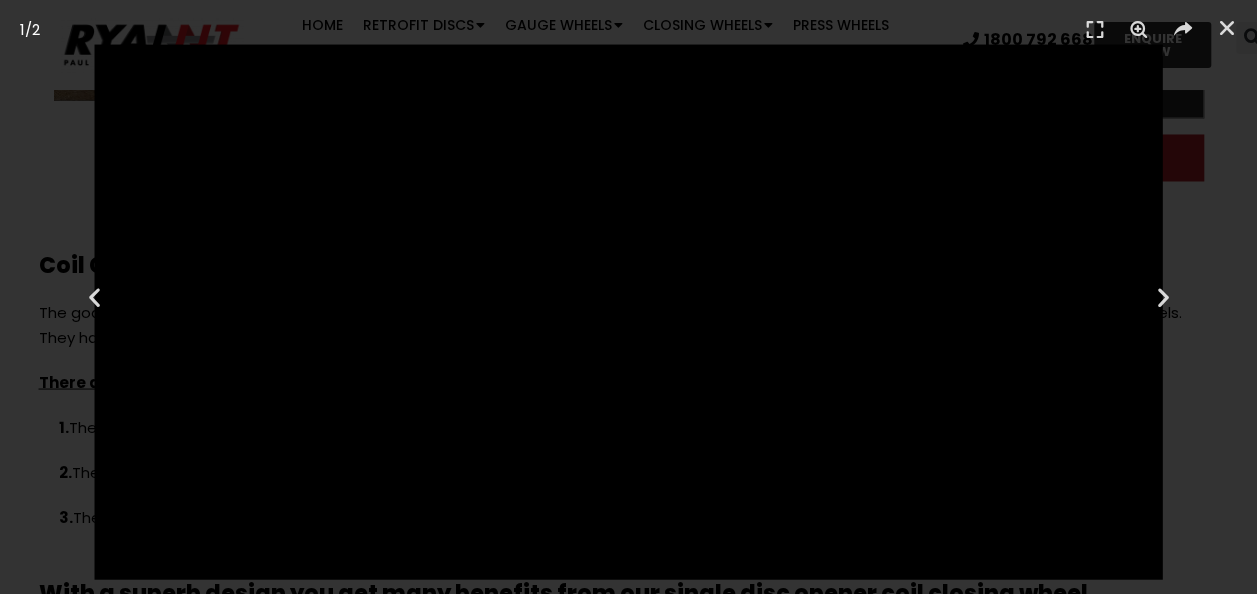 scroll, scrollTop: 1719, scrollLeft: 0, axis: vertical 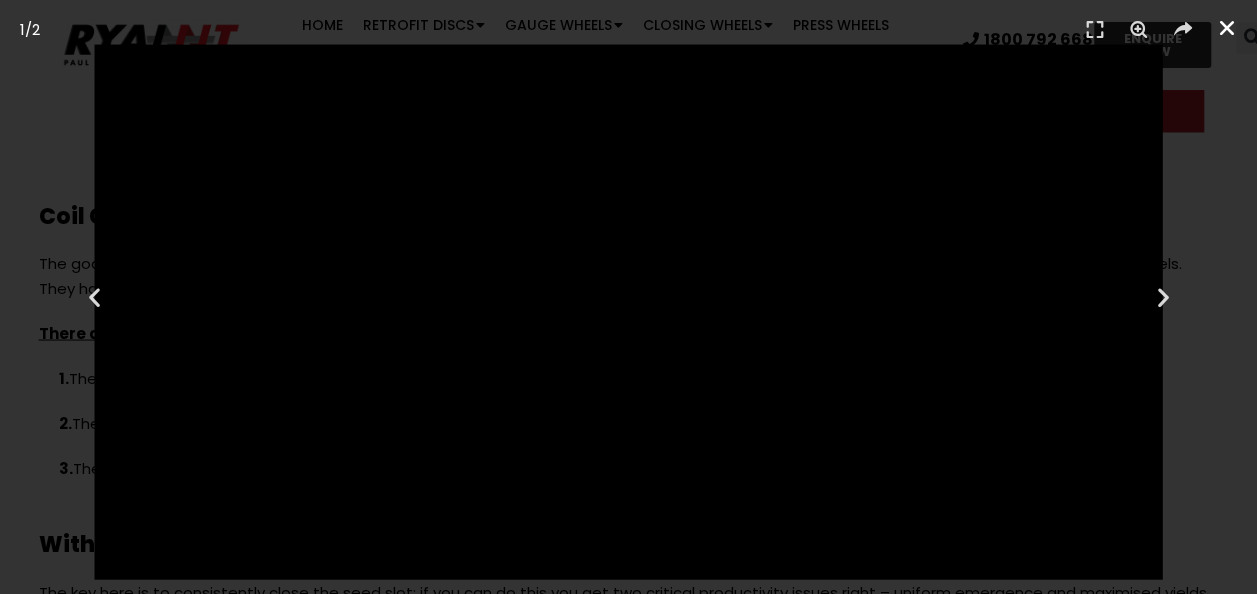 click at bounding box center (1227, 28) 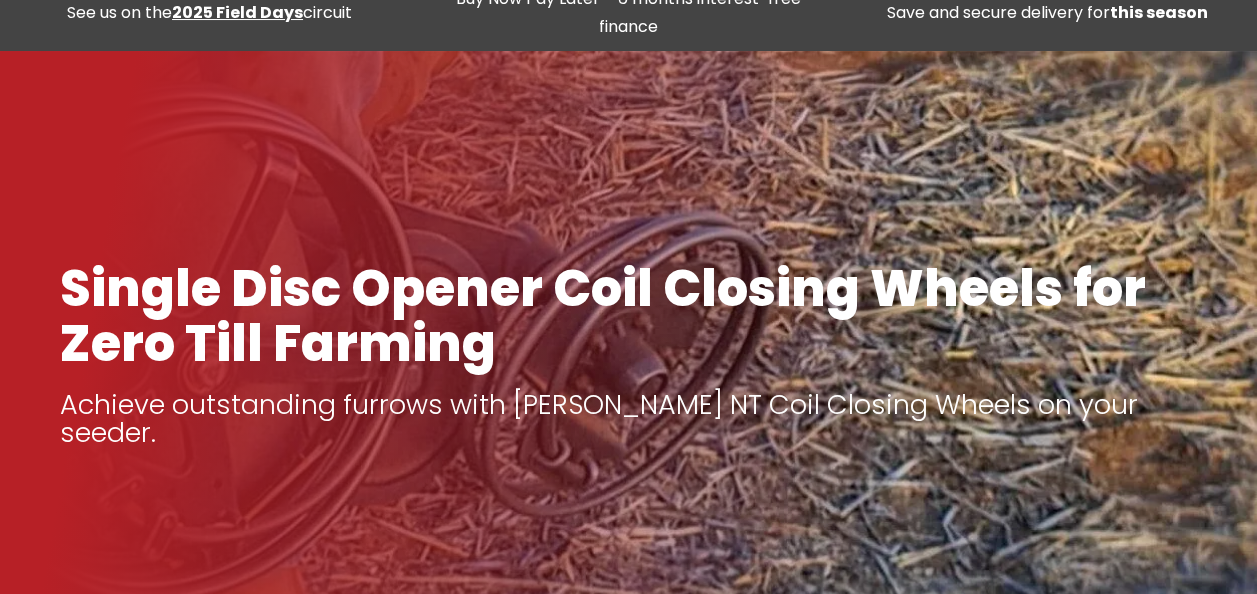 scroll, scrollTop: 0, scrollLeft: 0, axis: both 